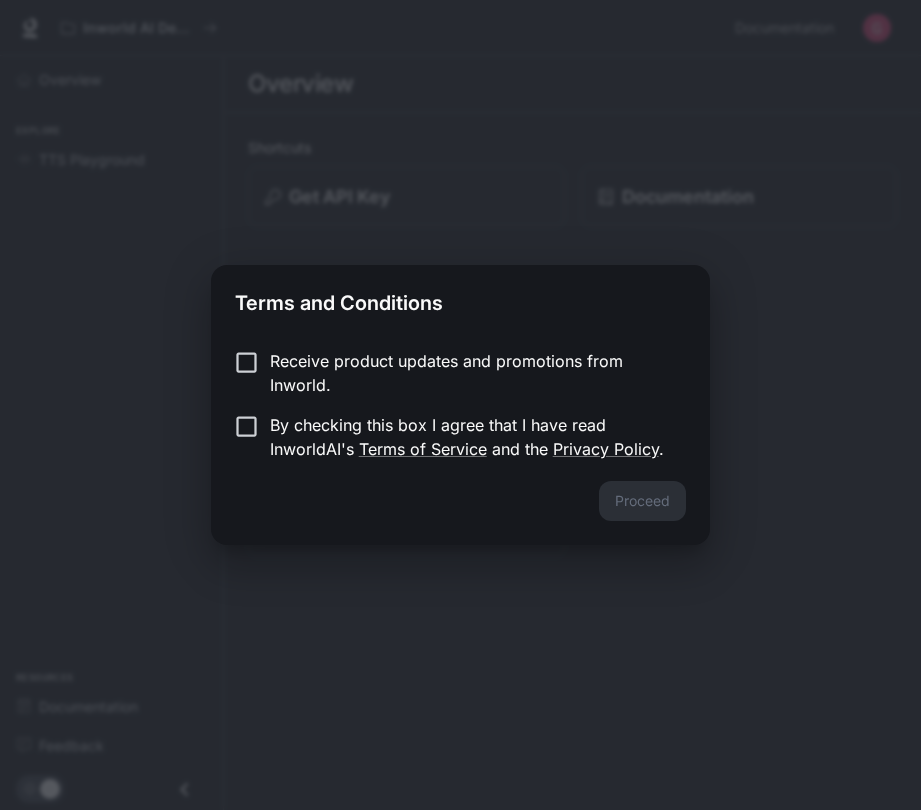 scroll, scrollTop: 0, scrollLeft: 0, axis: both 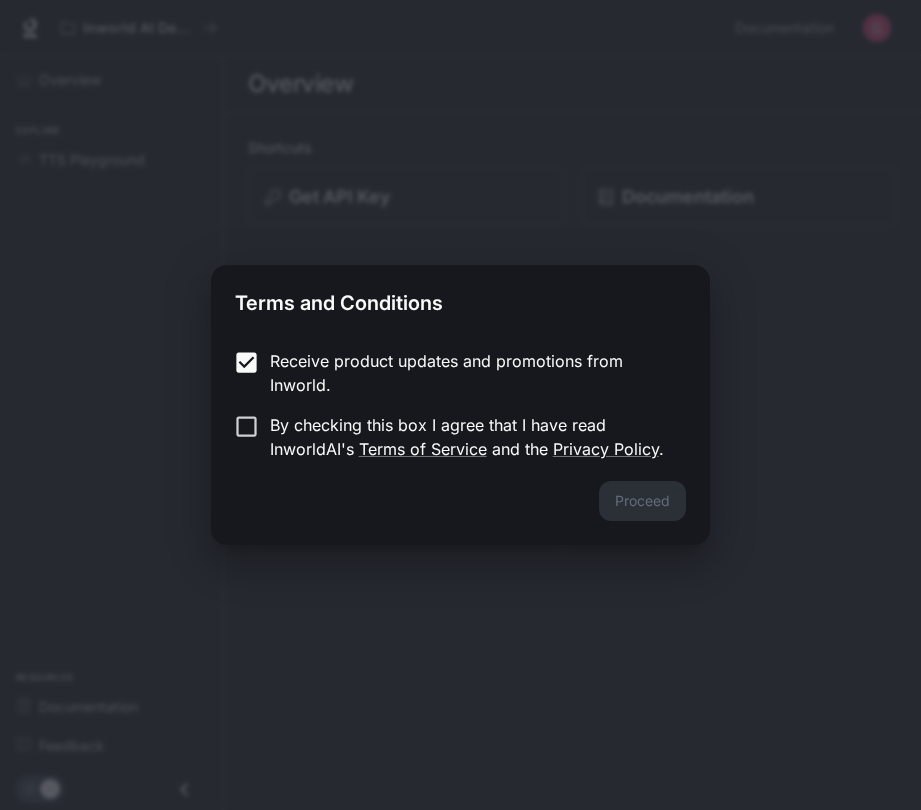 click on "By checking this box I agree that I have read InworldAI's   Terms of Service   and the   Privacy Policy ." at bounding box center (470, 437) 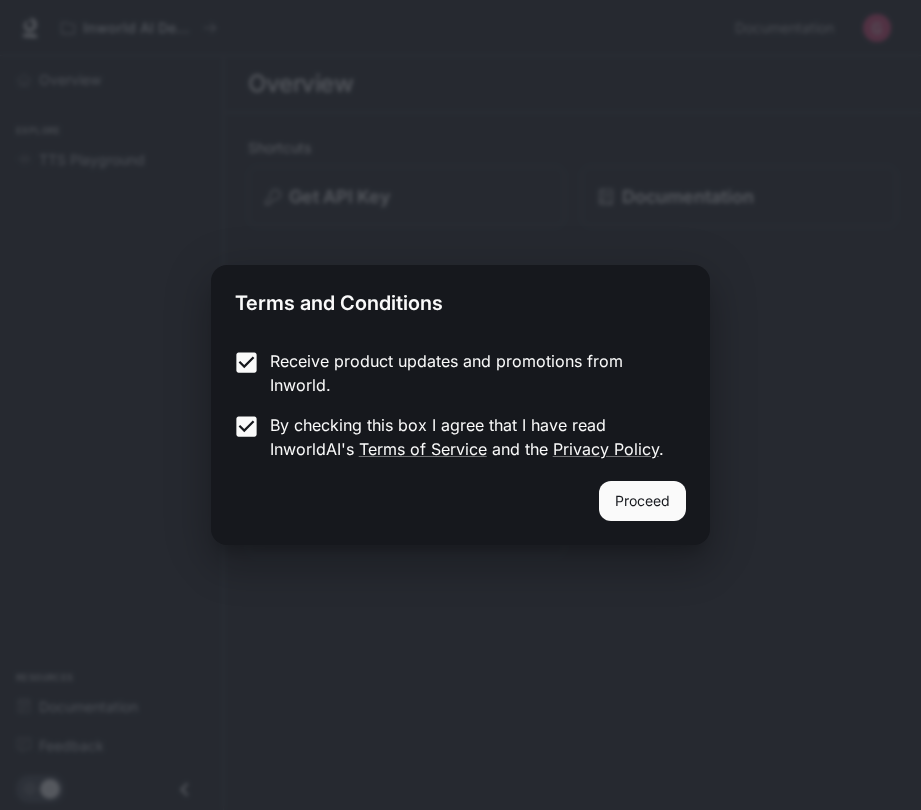 click on "Proceed" at bounding box center [642, 501] 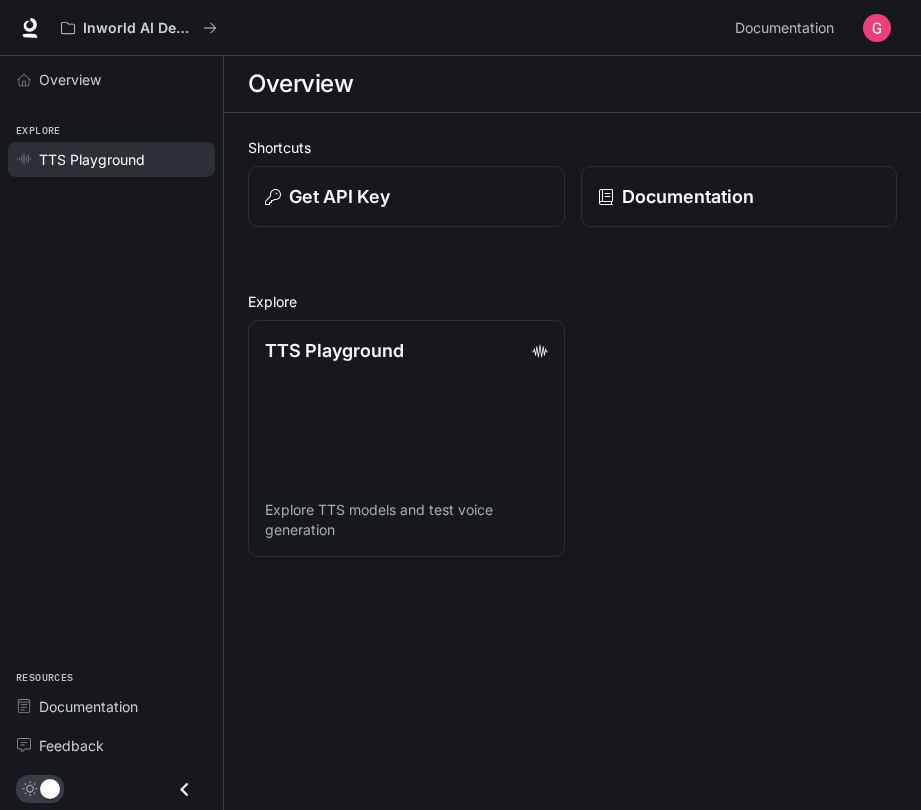 click on "TTS Playground" at bounding box center [92, 159] 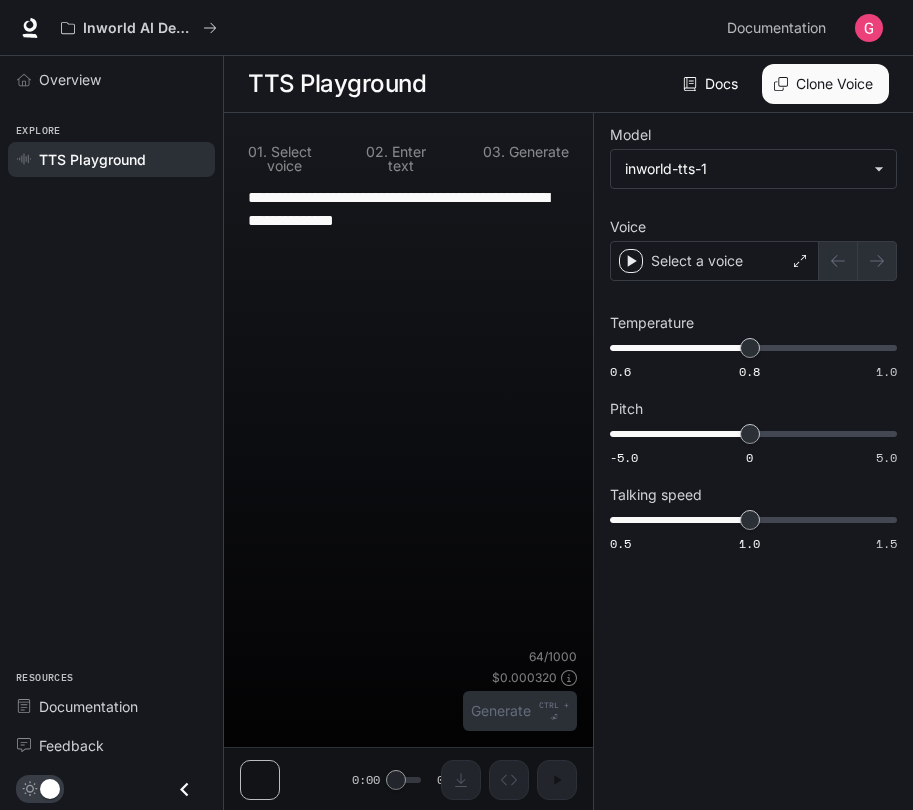 click on "**********" at bounding box center [408, 416] 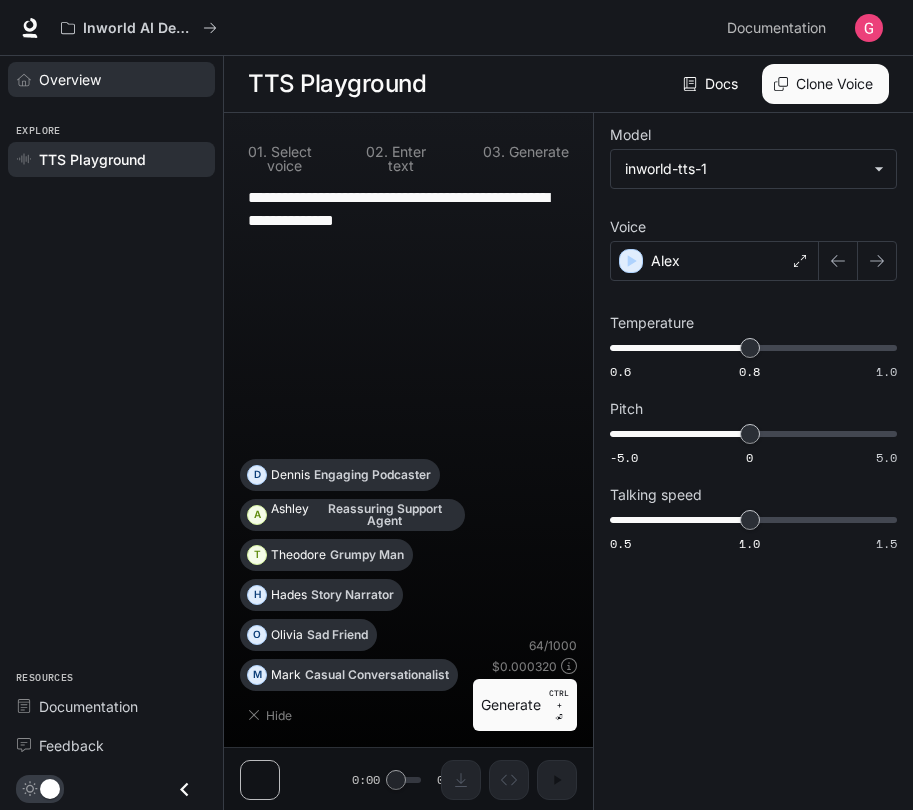 click on "Overview" at bounding box center [122, 79] 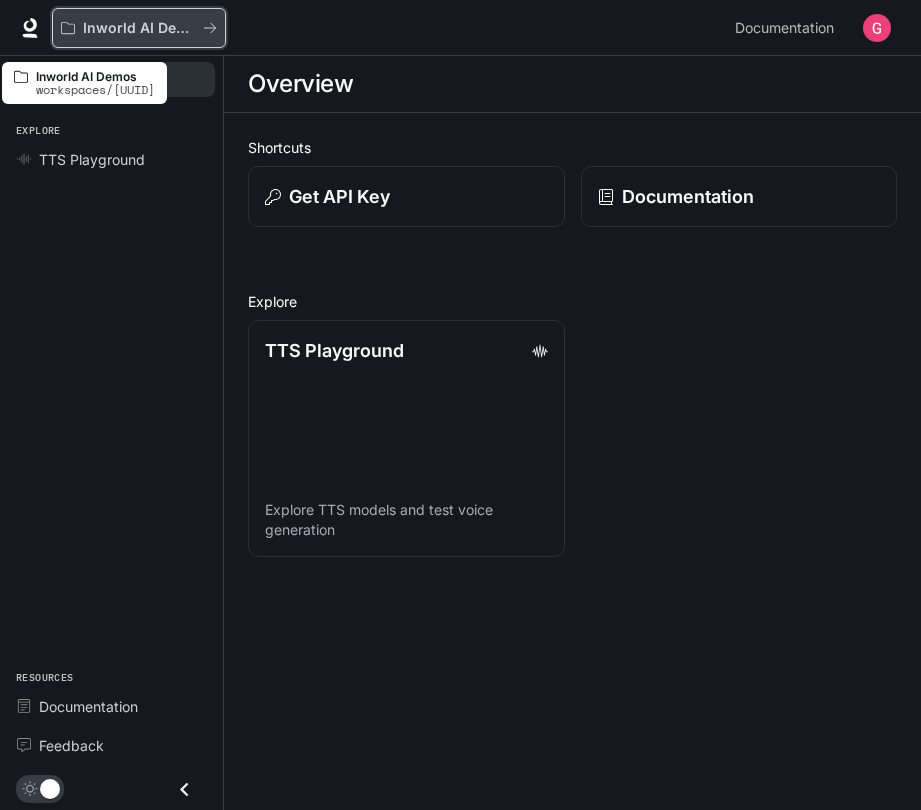 click 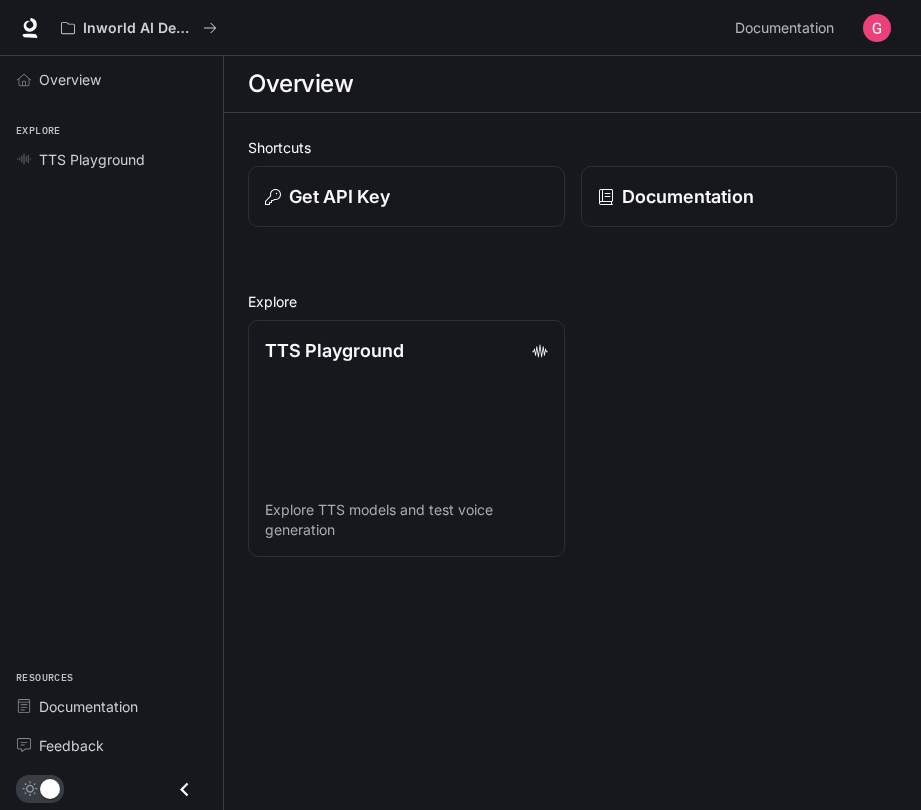 click 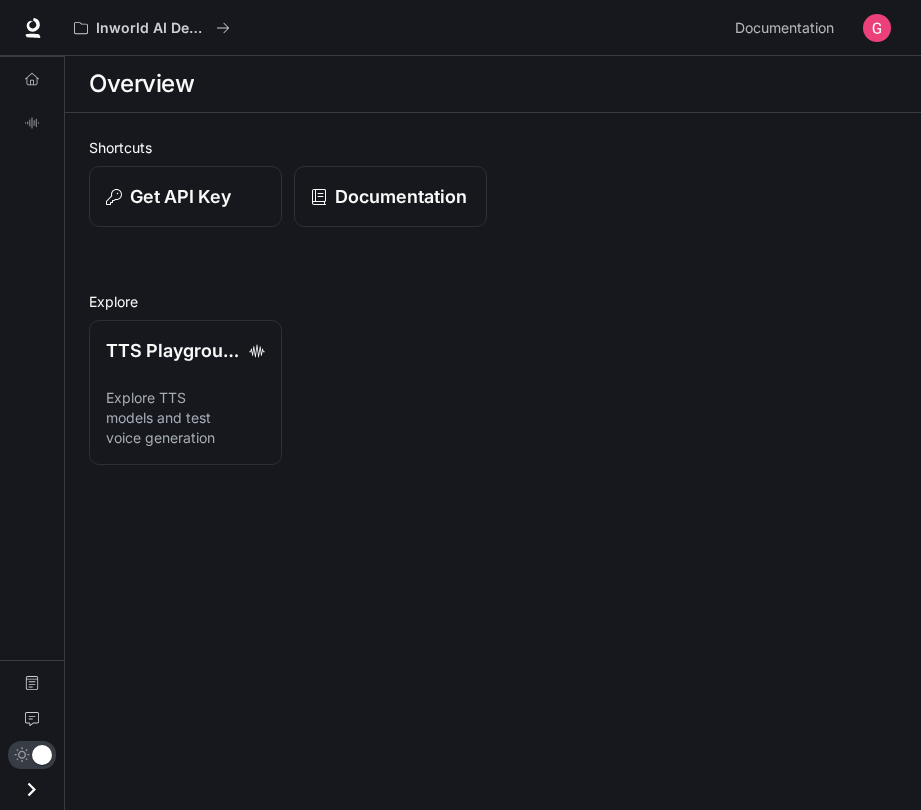 click 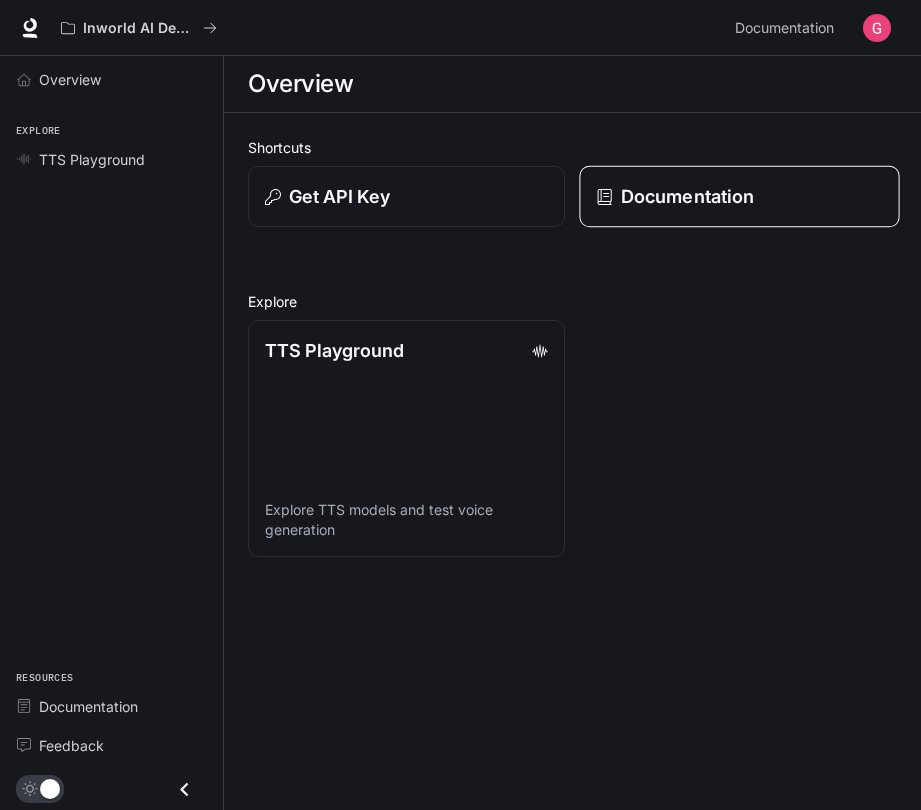 click on "Documentation" at bounding box center [738, 196] 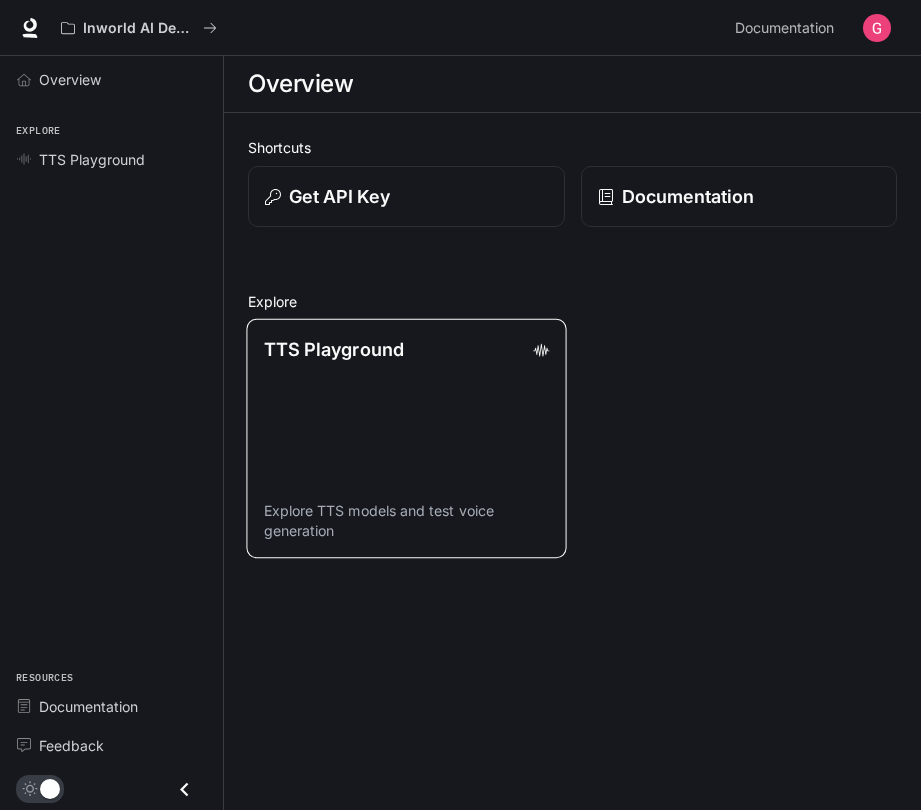 click on "TTS Playground Explore TTS models and test voice generation" at bounding box center (406, 439) 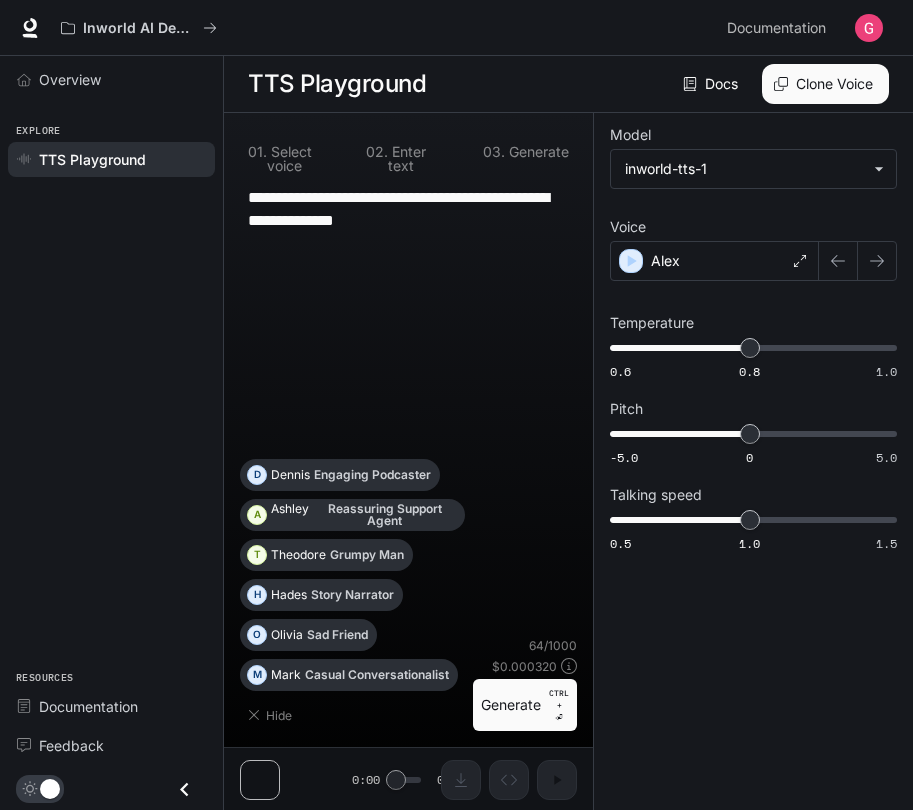click on "**********" at bounding box center [753, 342] 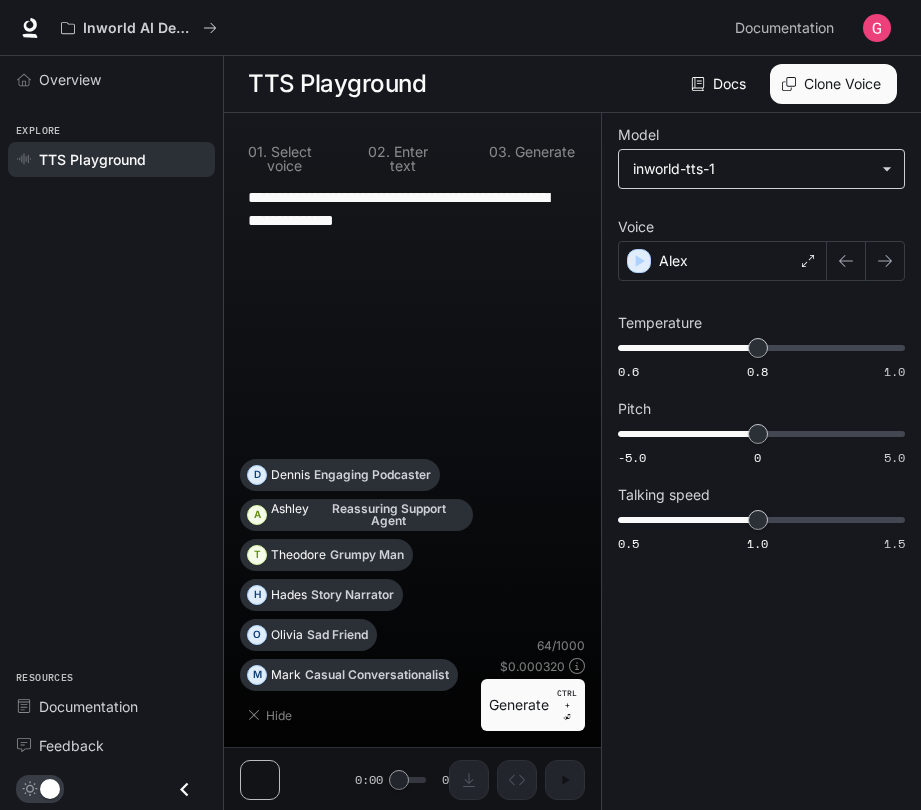 click on "**********" at bounding box center [460, 405] 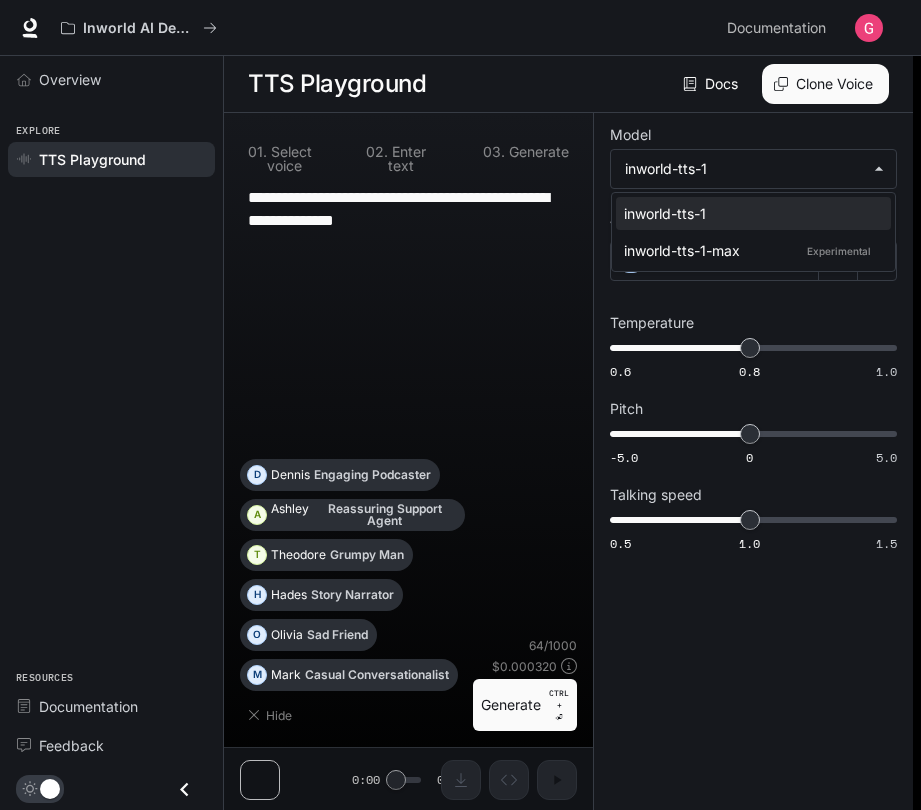 click at bounding box center (460, 405) 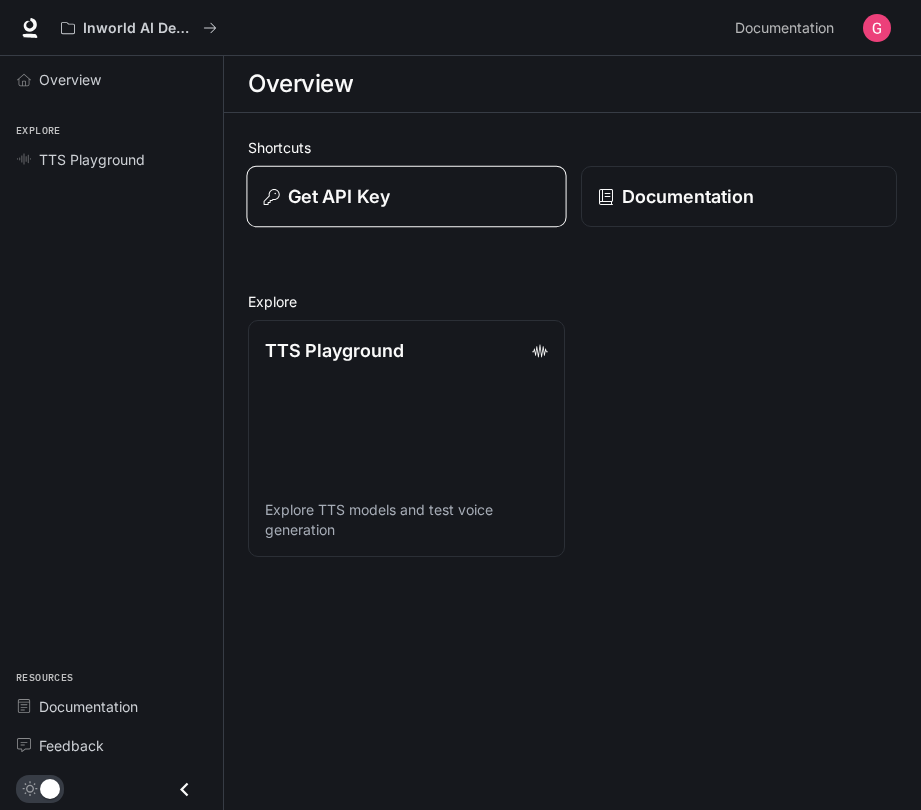 click on "Get API Key" at bounding box center (339, 196) 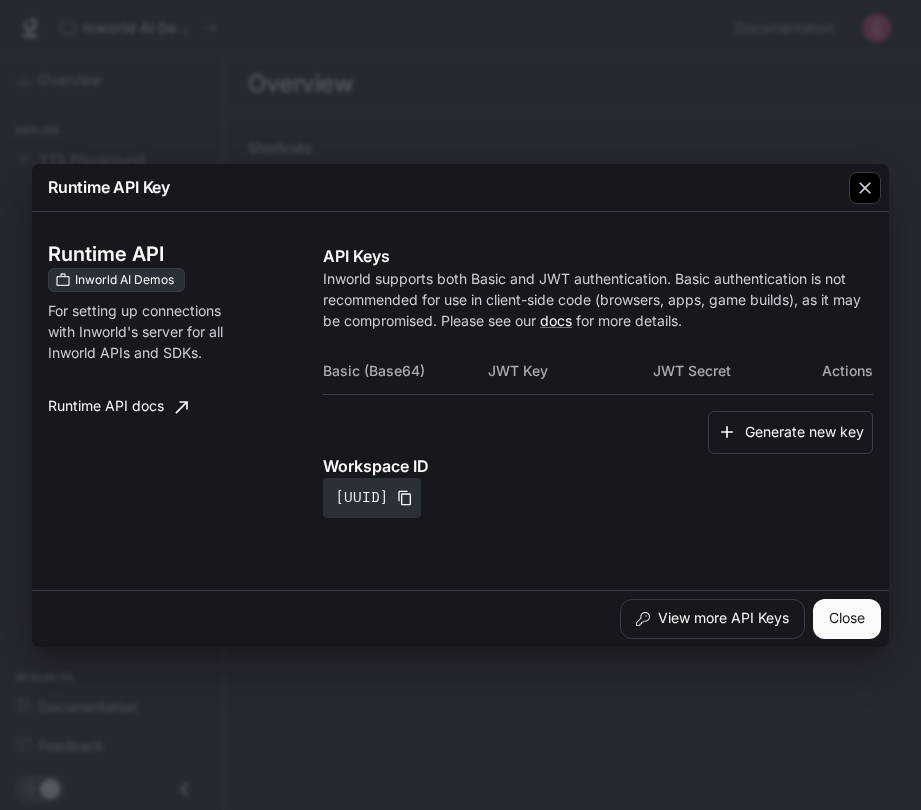 click 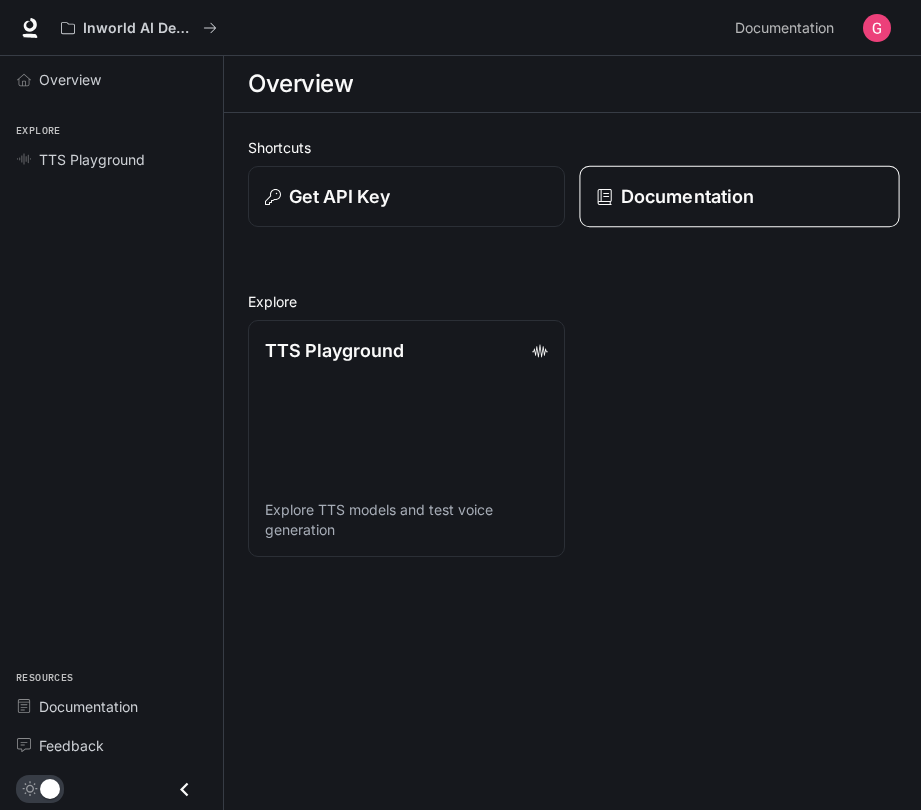click on "Documentation" at bounding box center [739, 197] 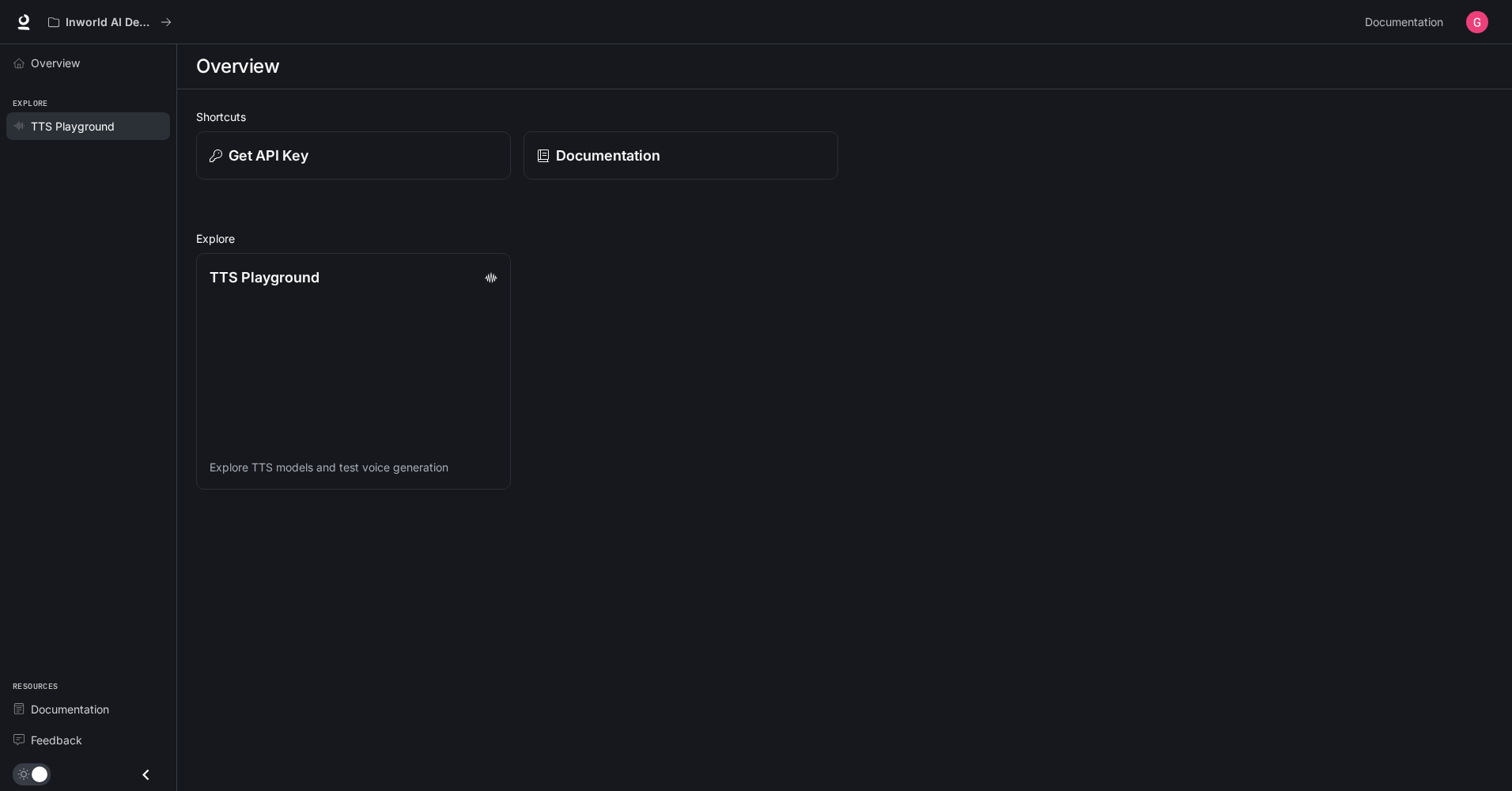 click on "TTS Playground" at bounding box center (73, 126) 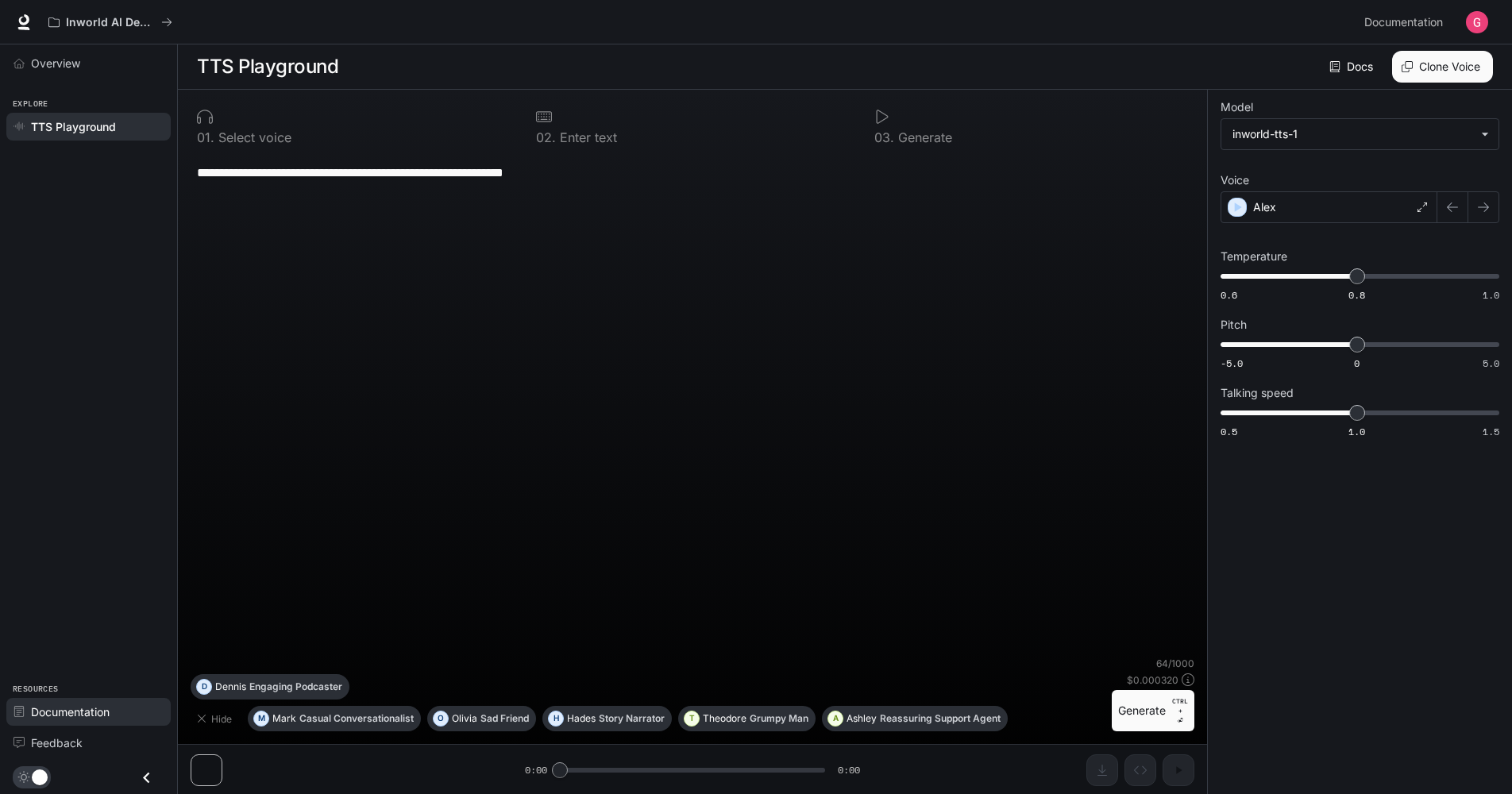 click on "Documentation" at bounding box center (70, 711) 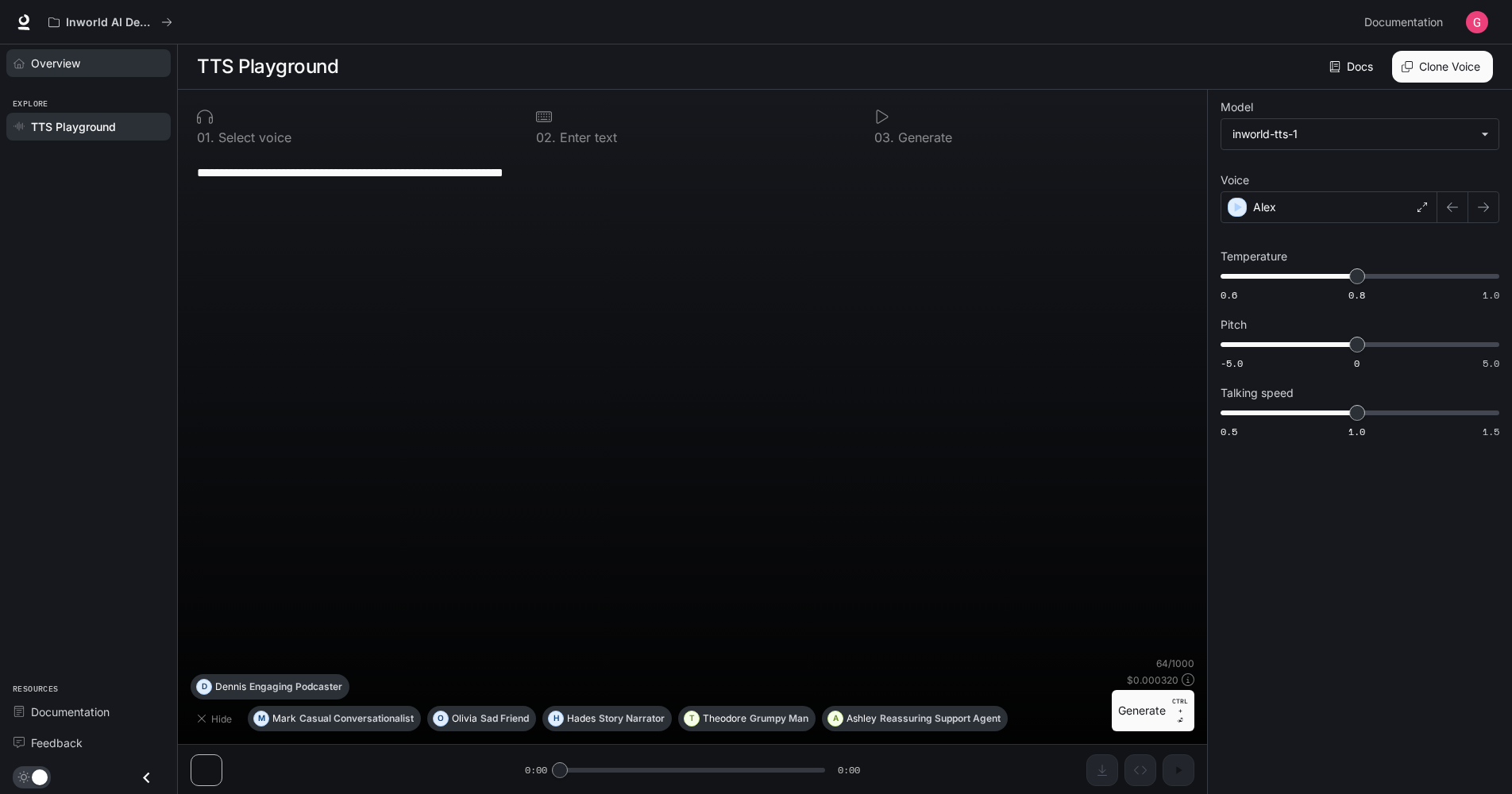 click on "Overview" at bounding box center (88, 63) 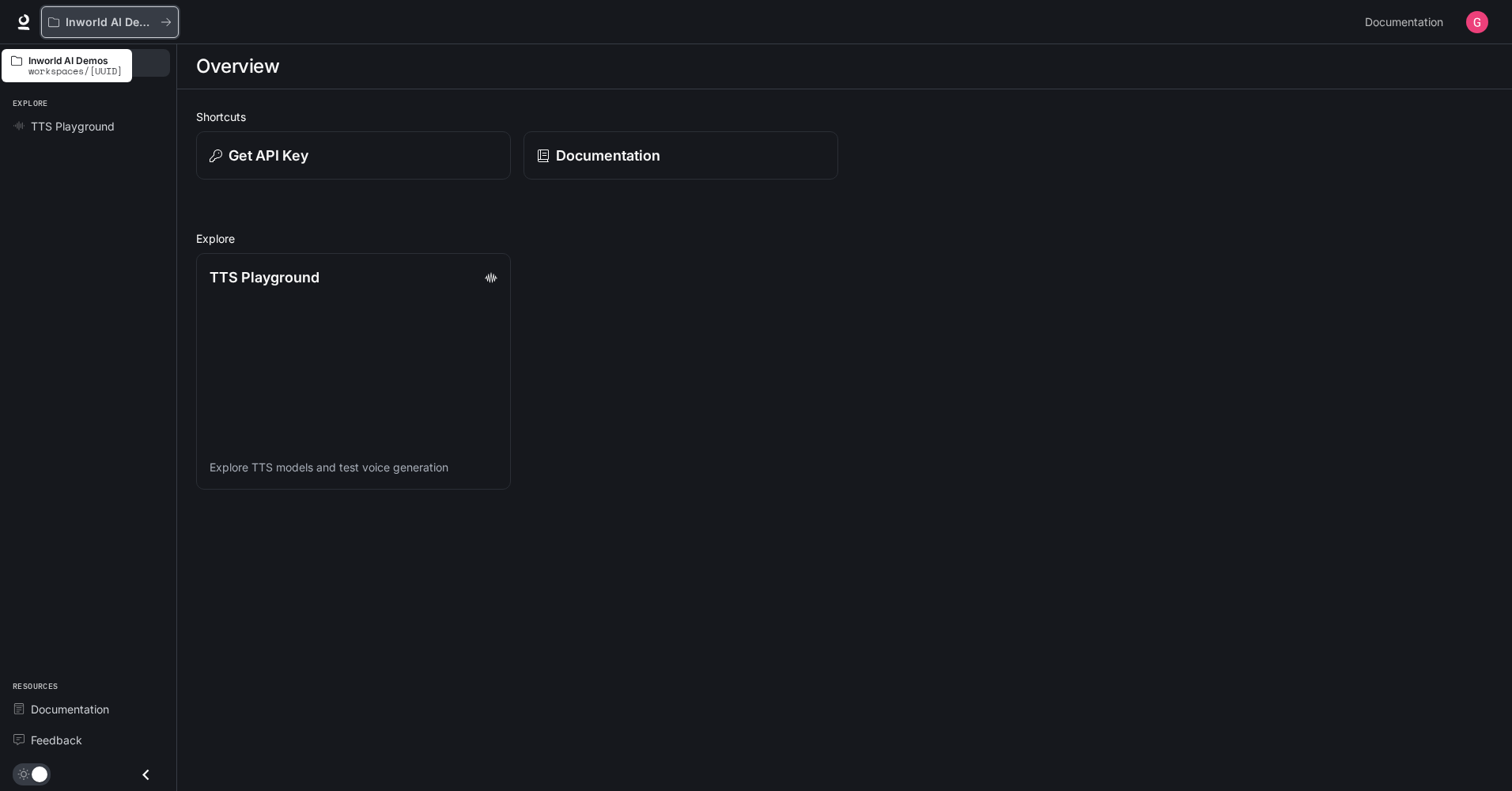 click 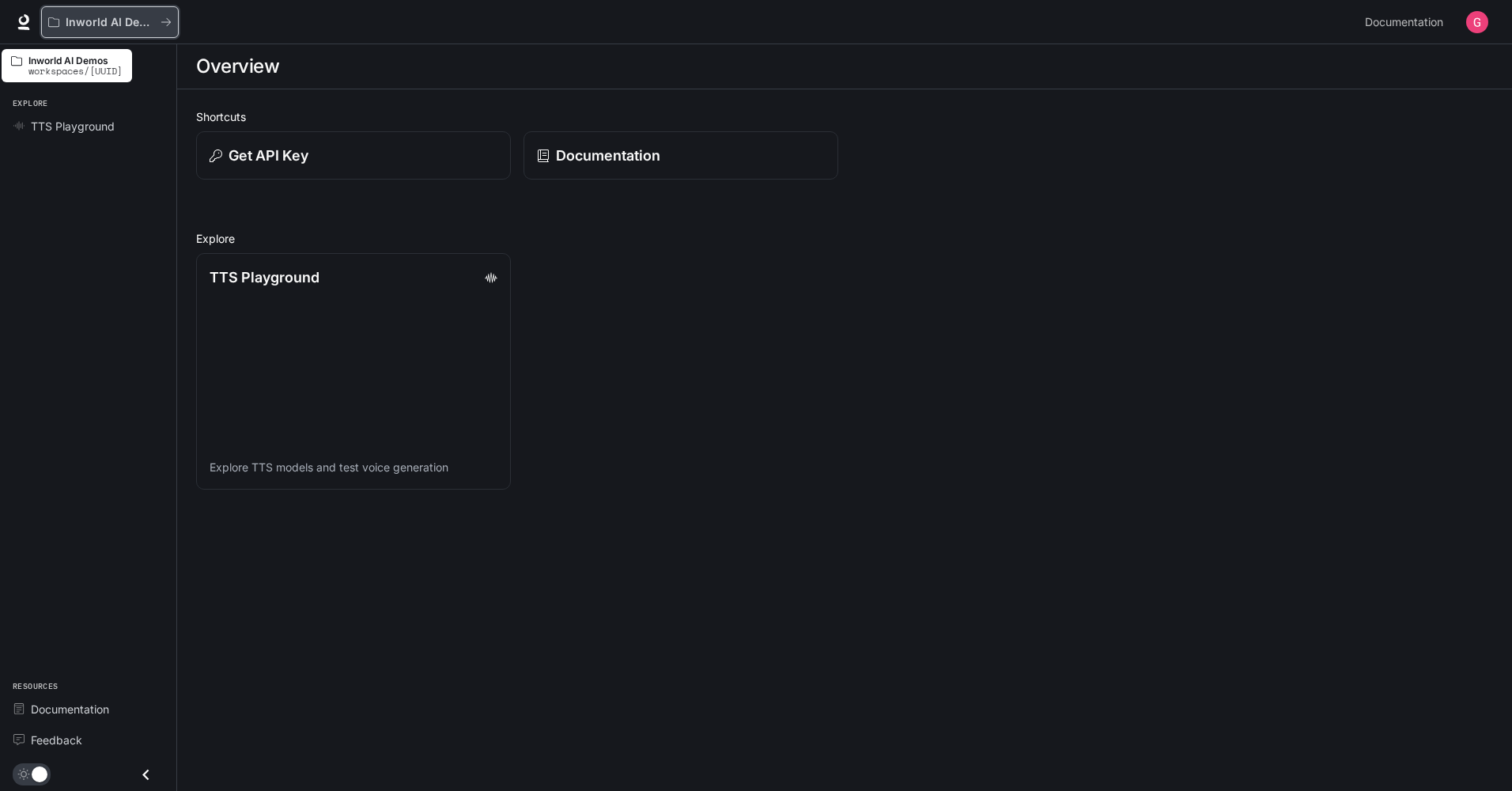 click 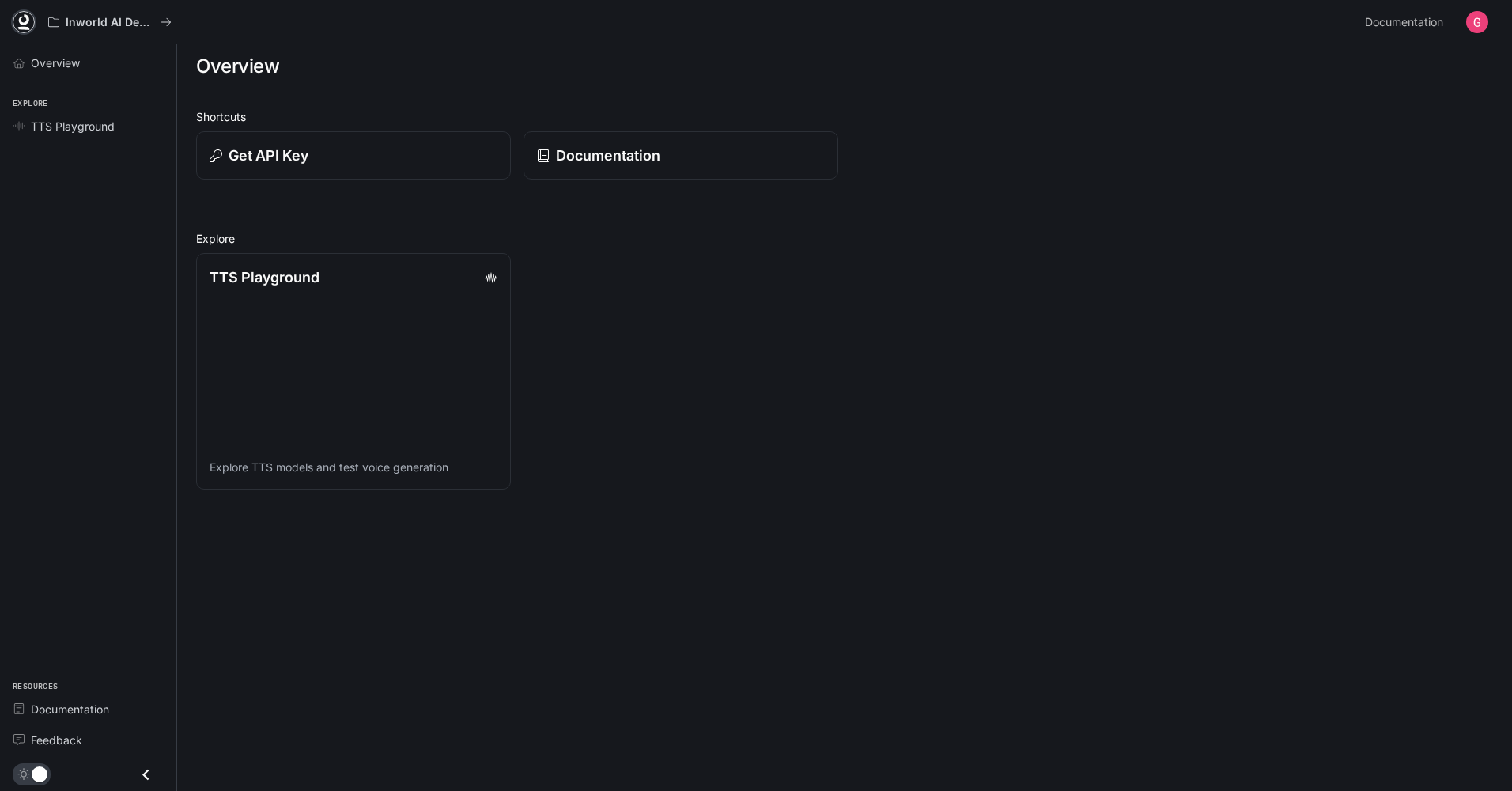 click 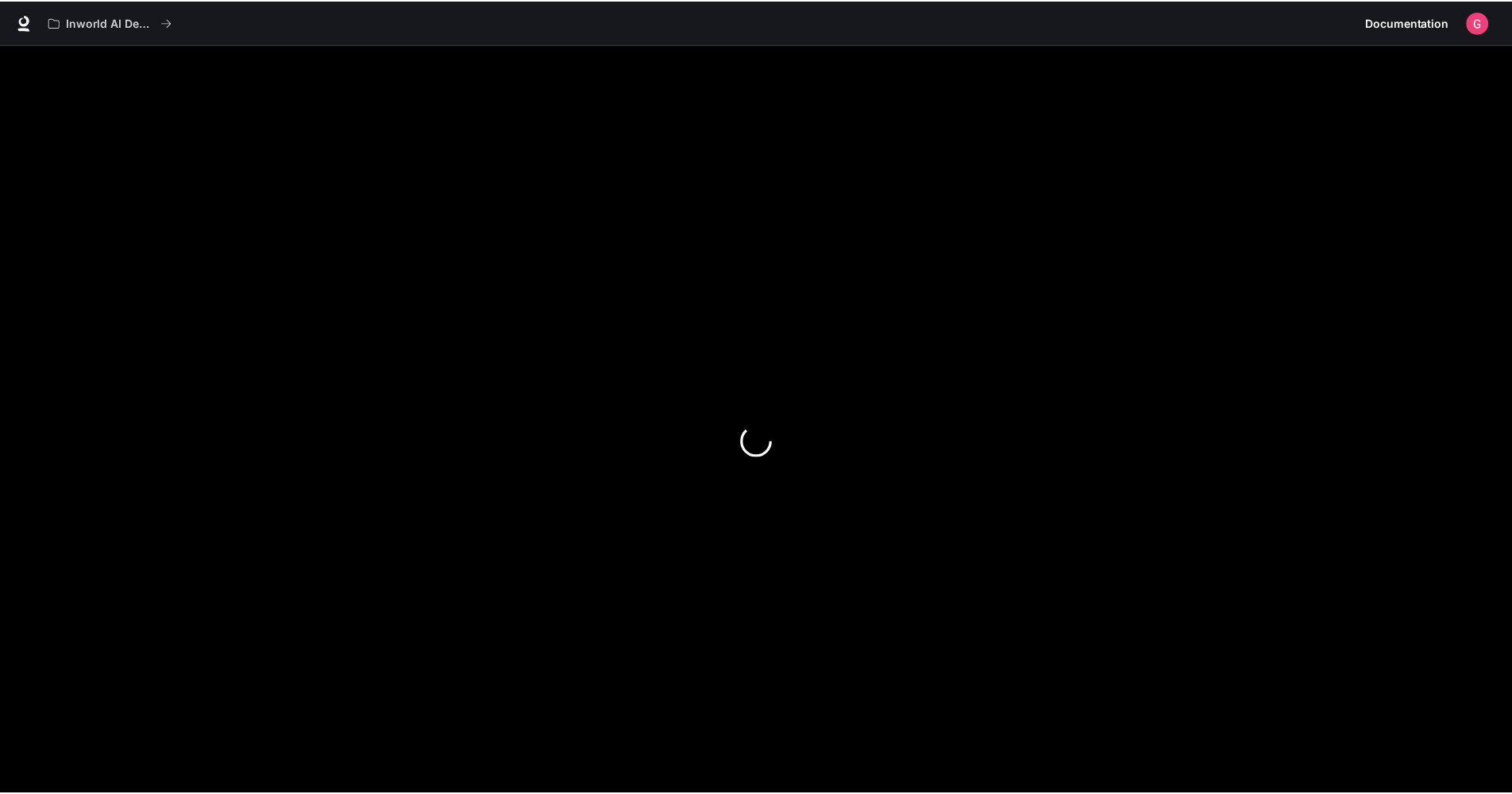 scroll, scrollTop: 0, scrollLeft: 0, axis: both 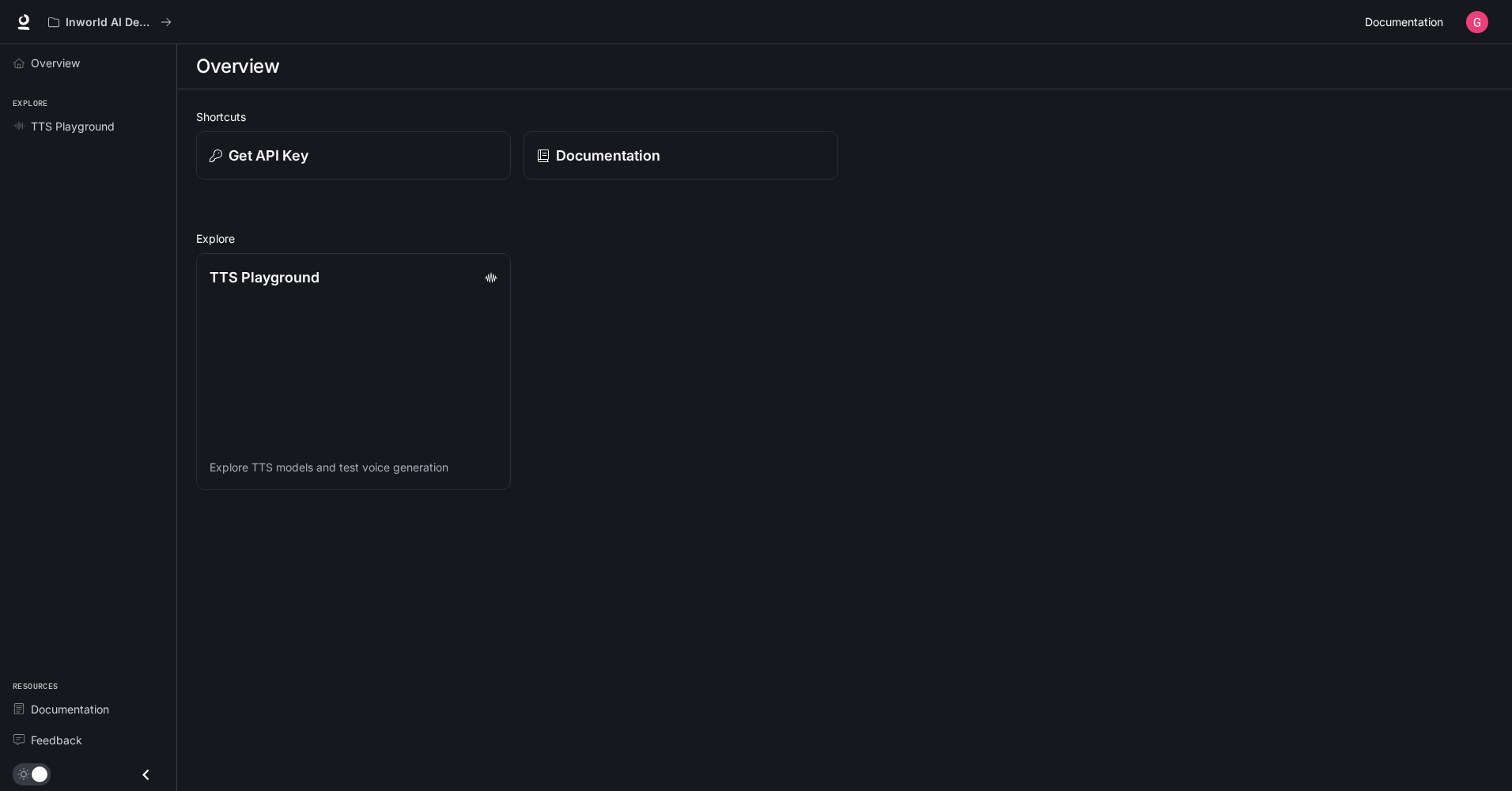 click on "Documentation" at bounding box center [1404, 22] 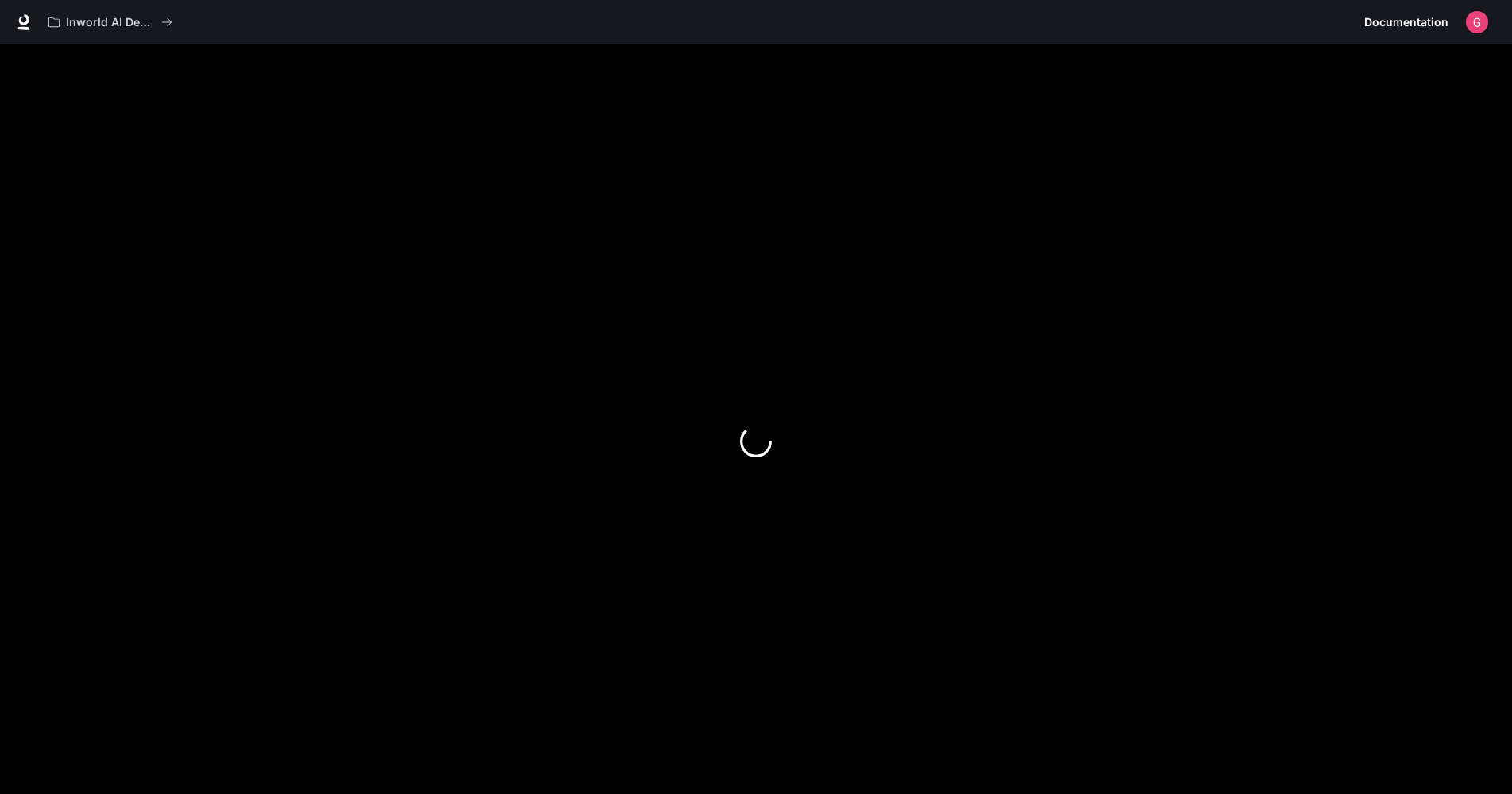 click at bounding box center (1477, 22) 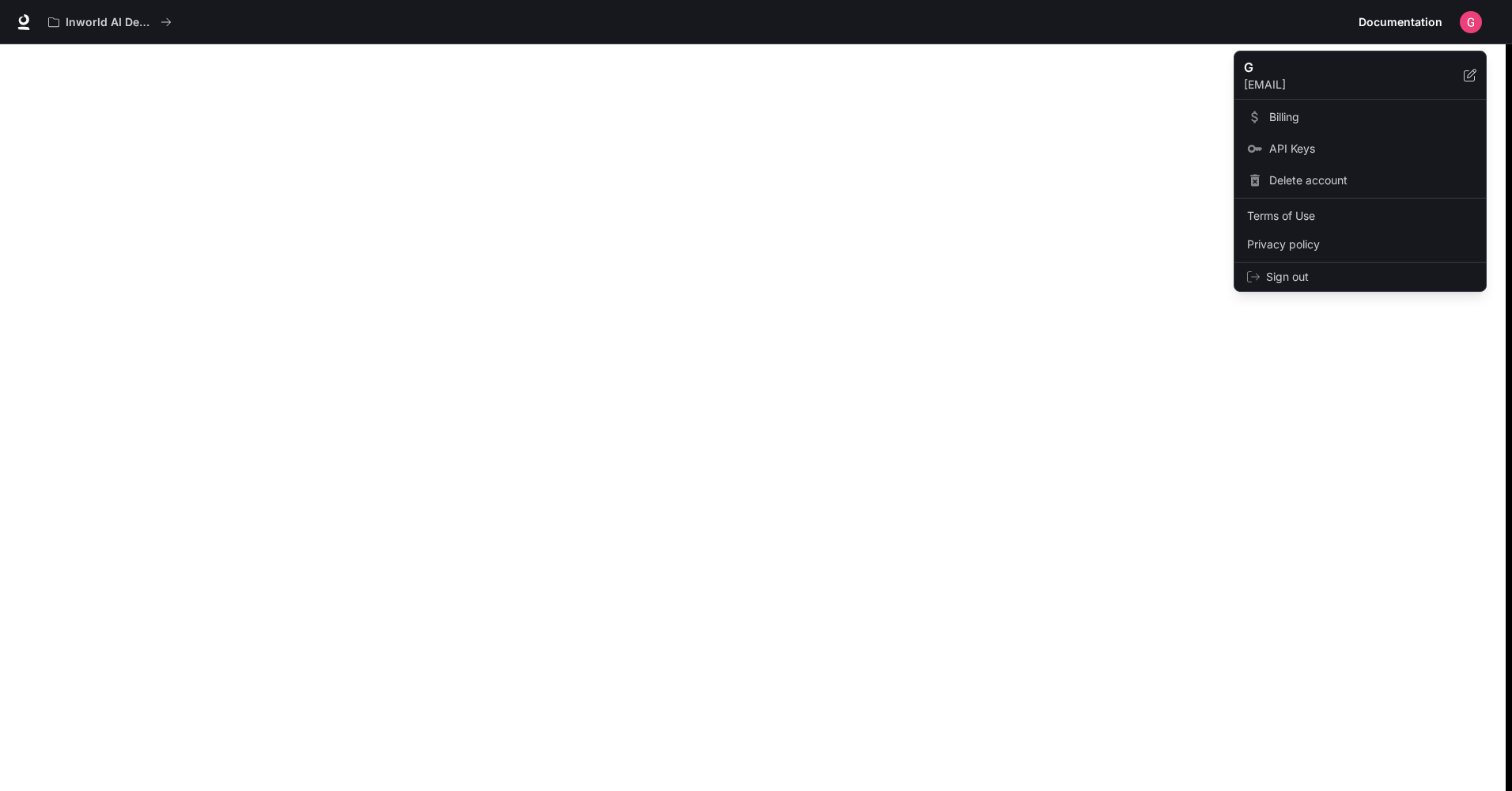 click at bounding box center [756, 396] 